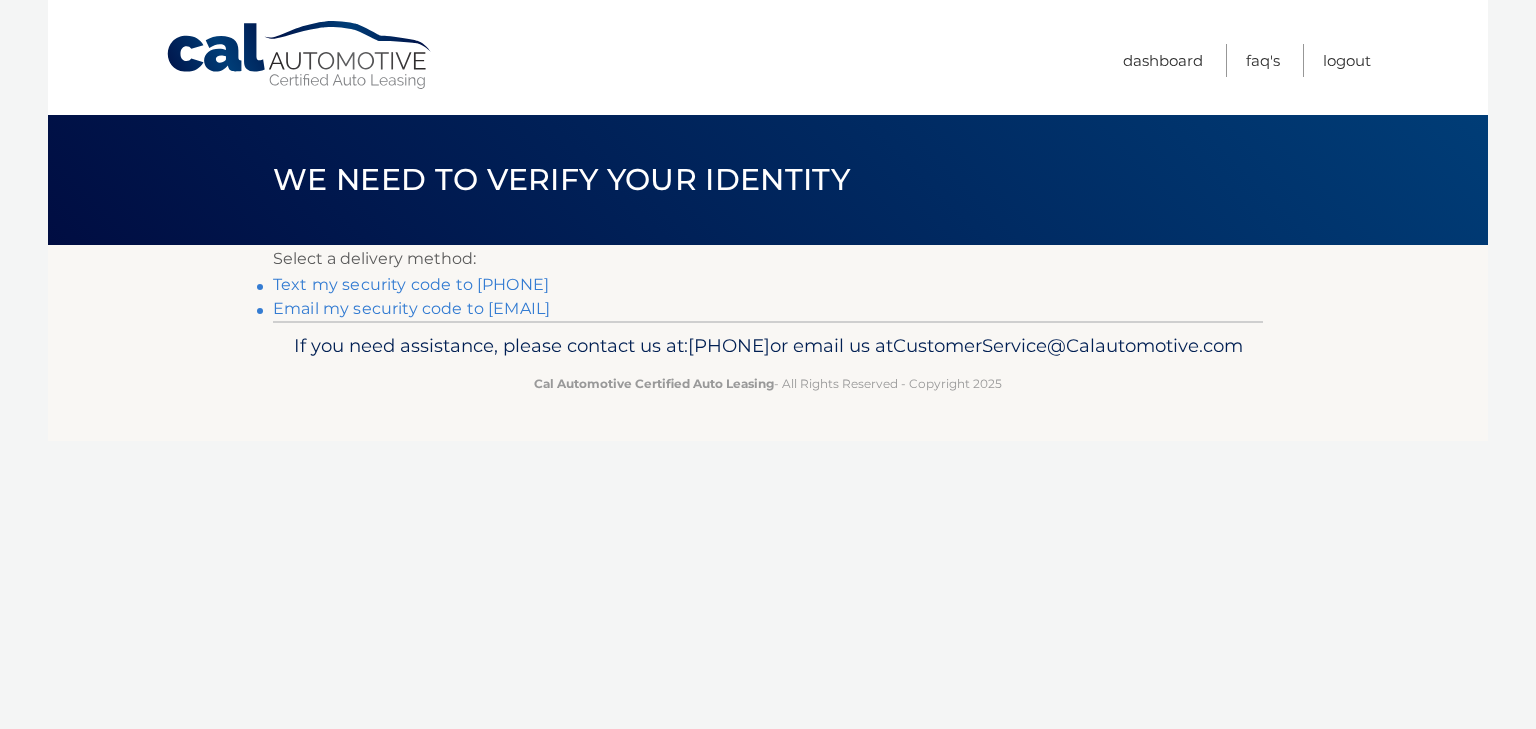 scroll, scrollTop: 0, scrollLeft: 0, axis: both 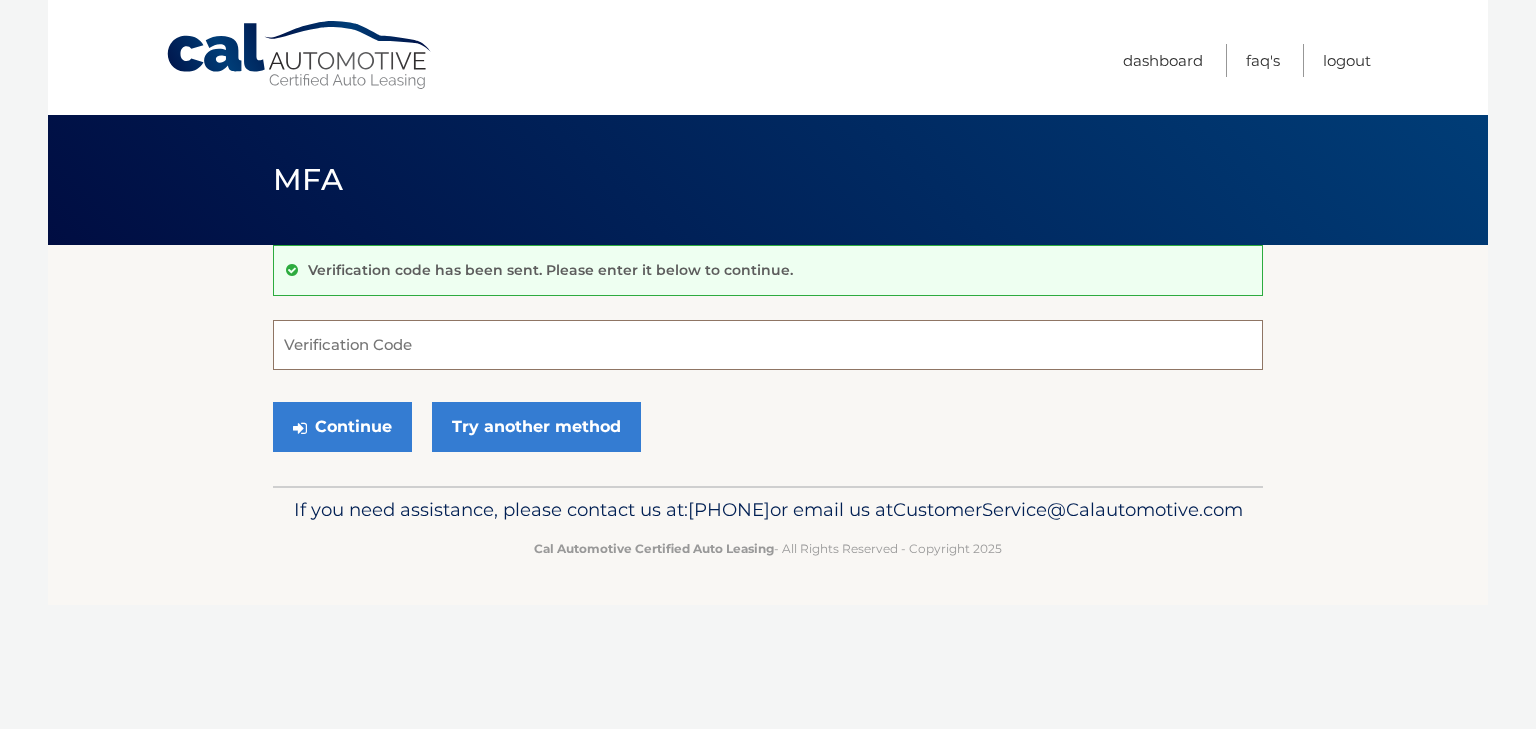 click on "Verification Code" at bounding box center (768, 345) 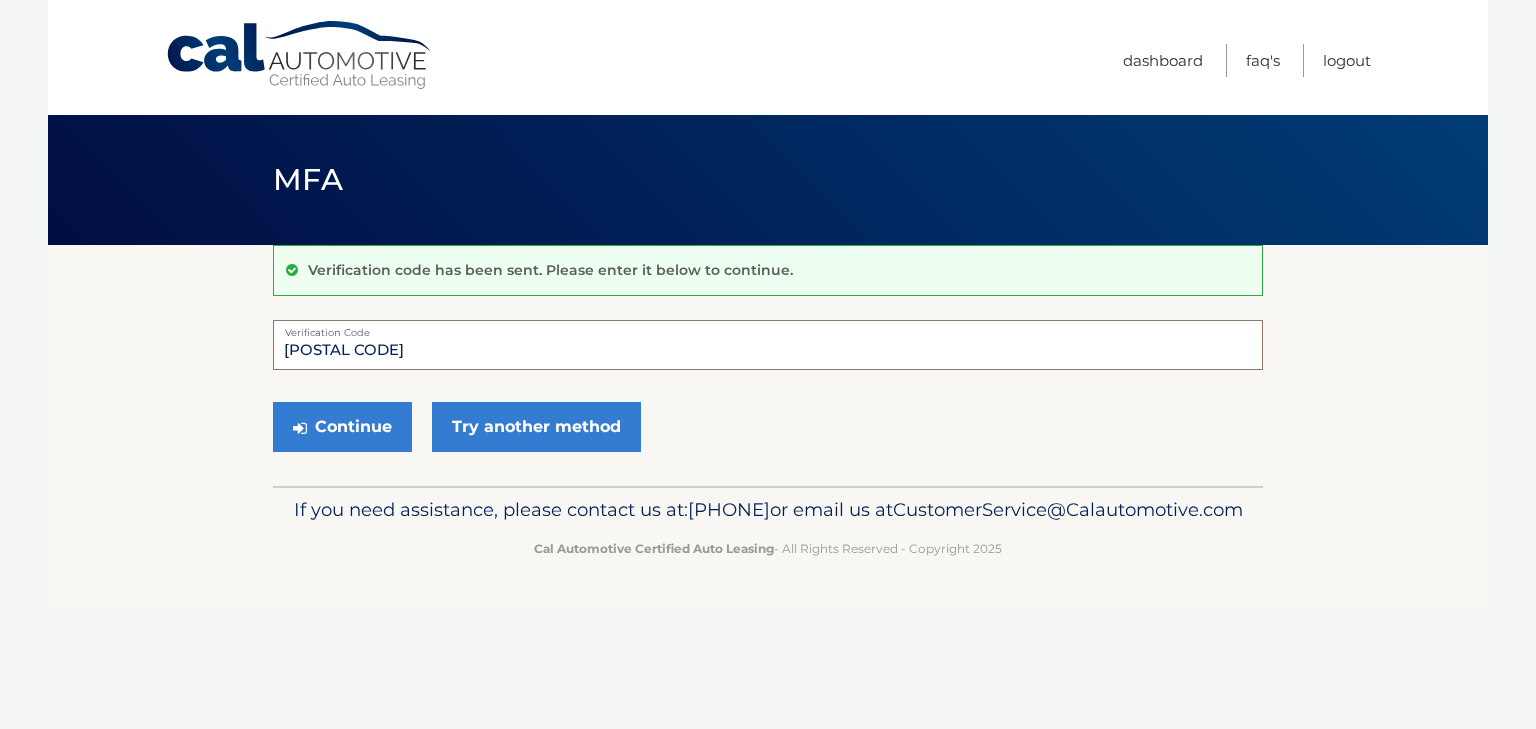 type on "831598" 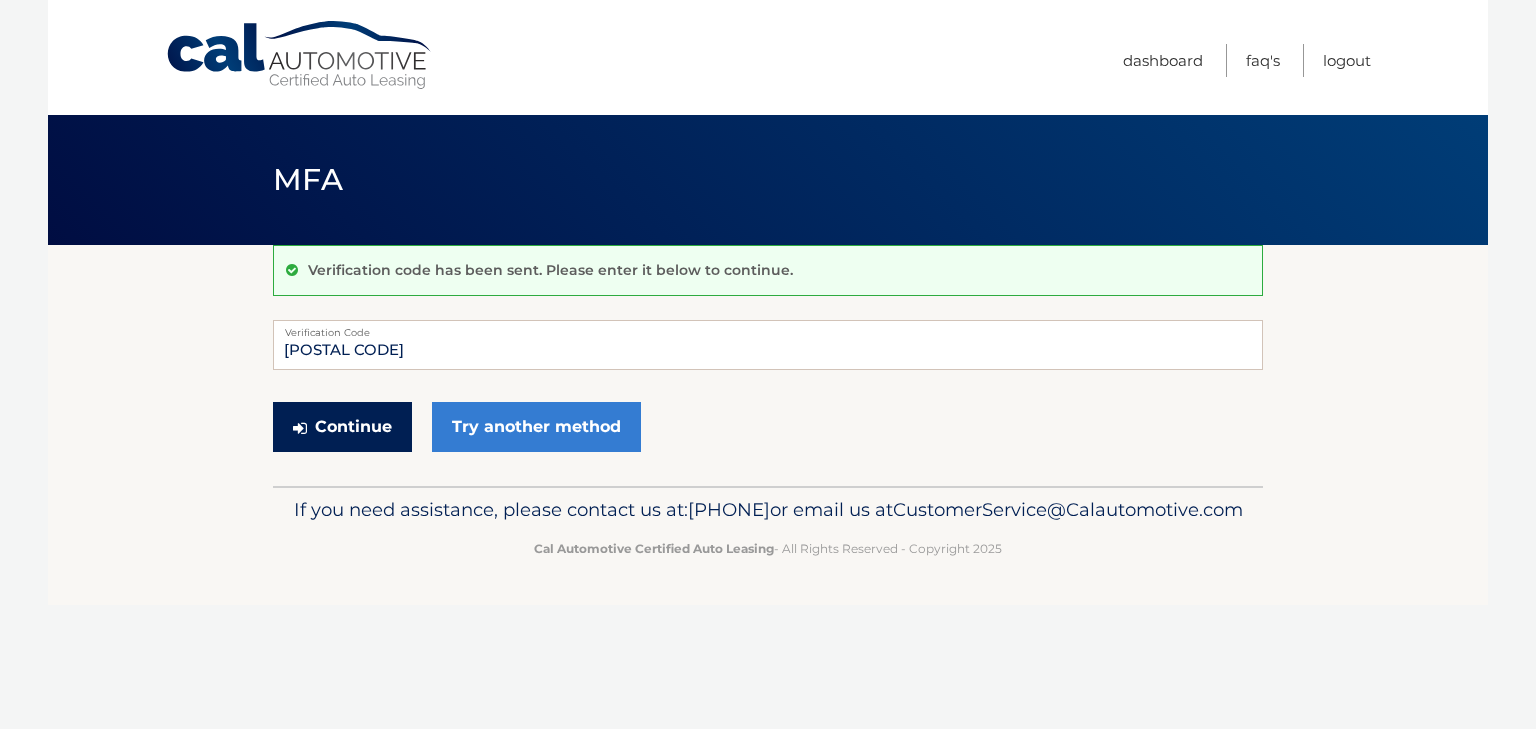 click on "Continue" at bounding box center (342, 427) 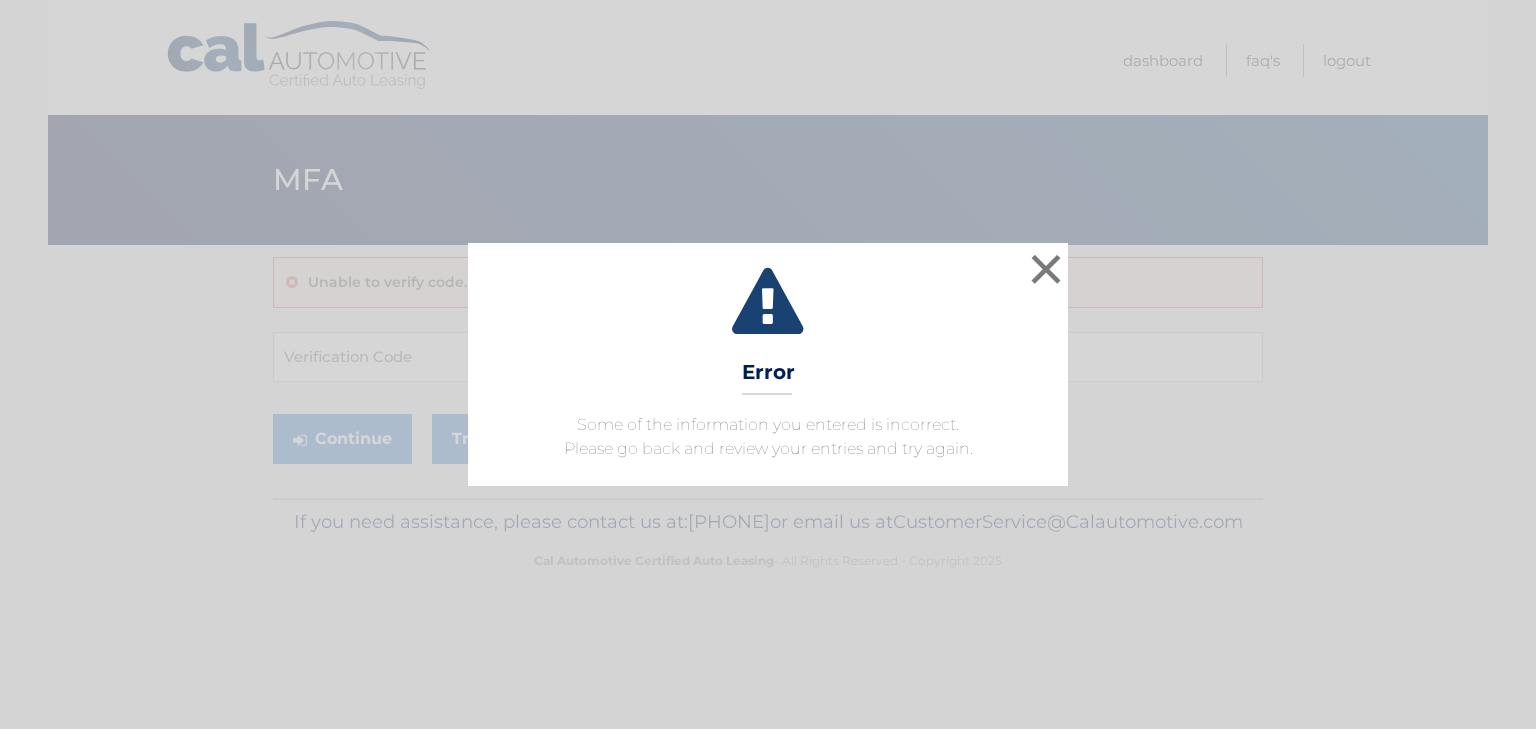 scroll, scrollTop: 0, scrollLeft: 0, axis: both 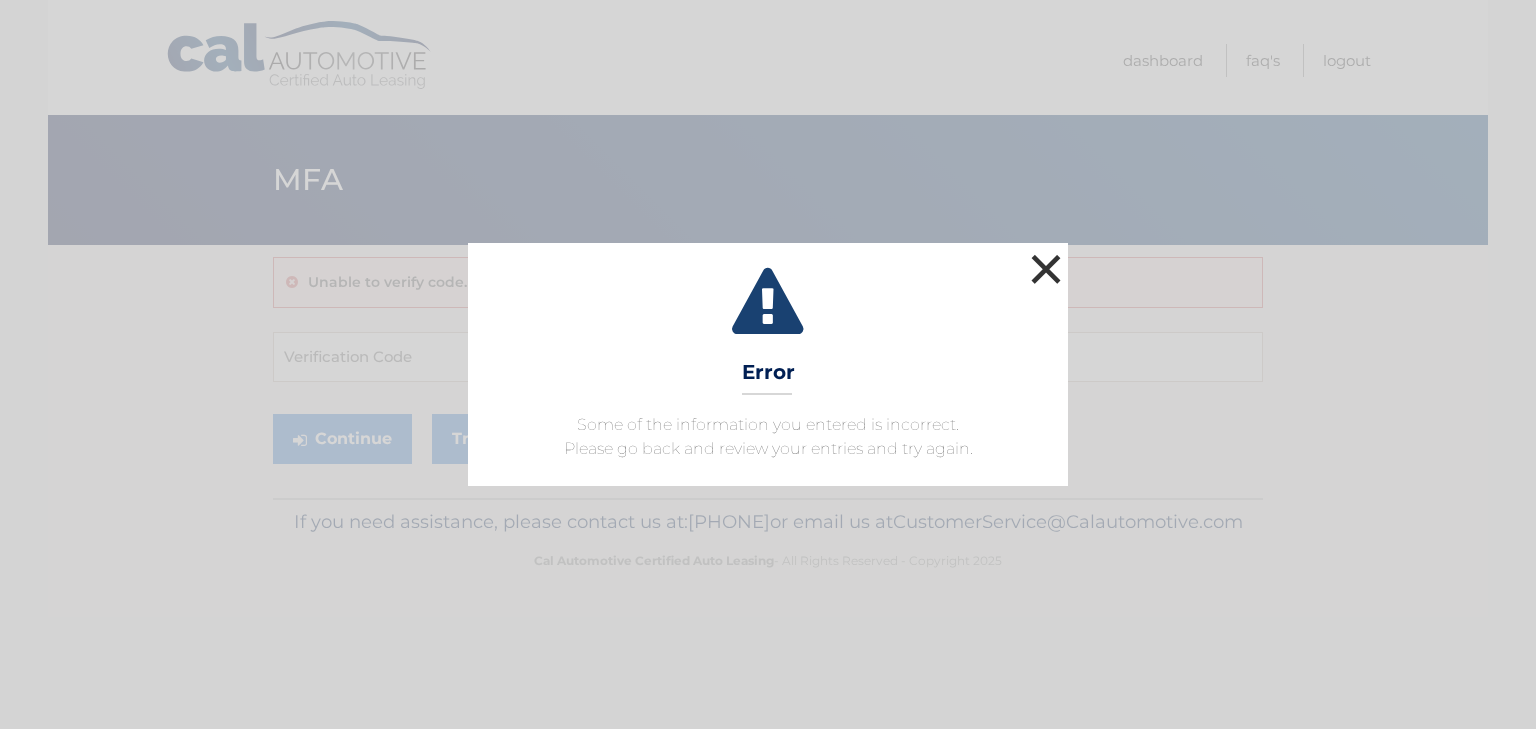 click on "×" at bounding box center [1046, 269] 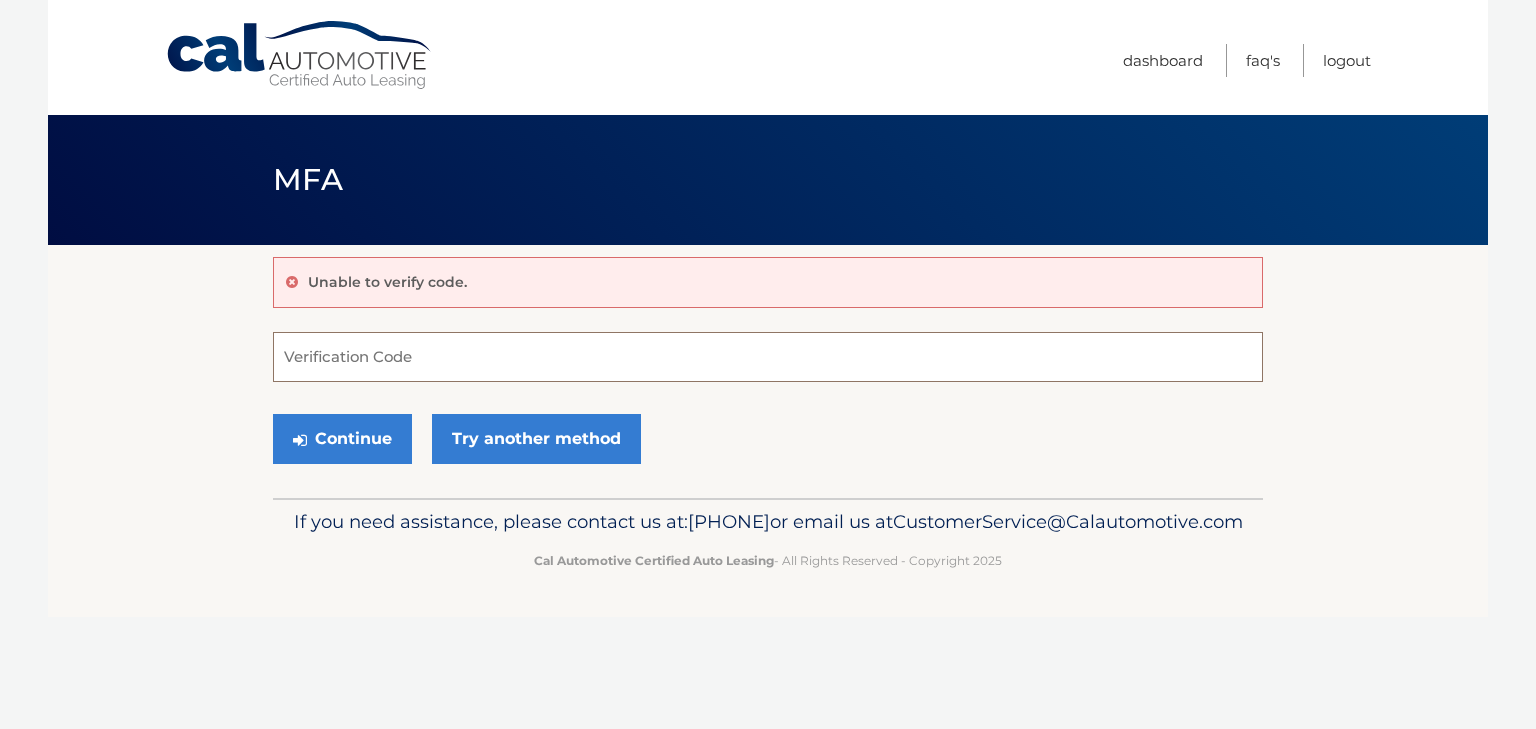 click on "Verification Code" at bounding box center (768, 357) 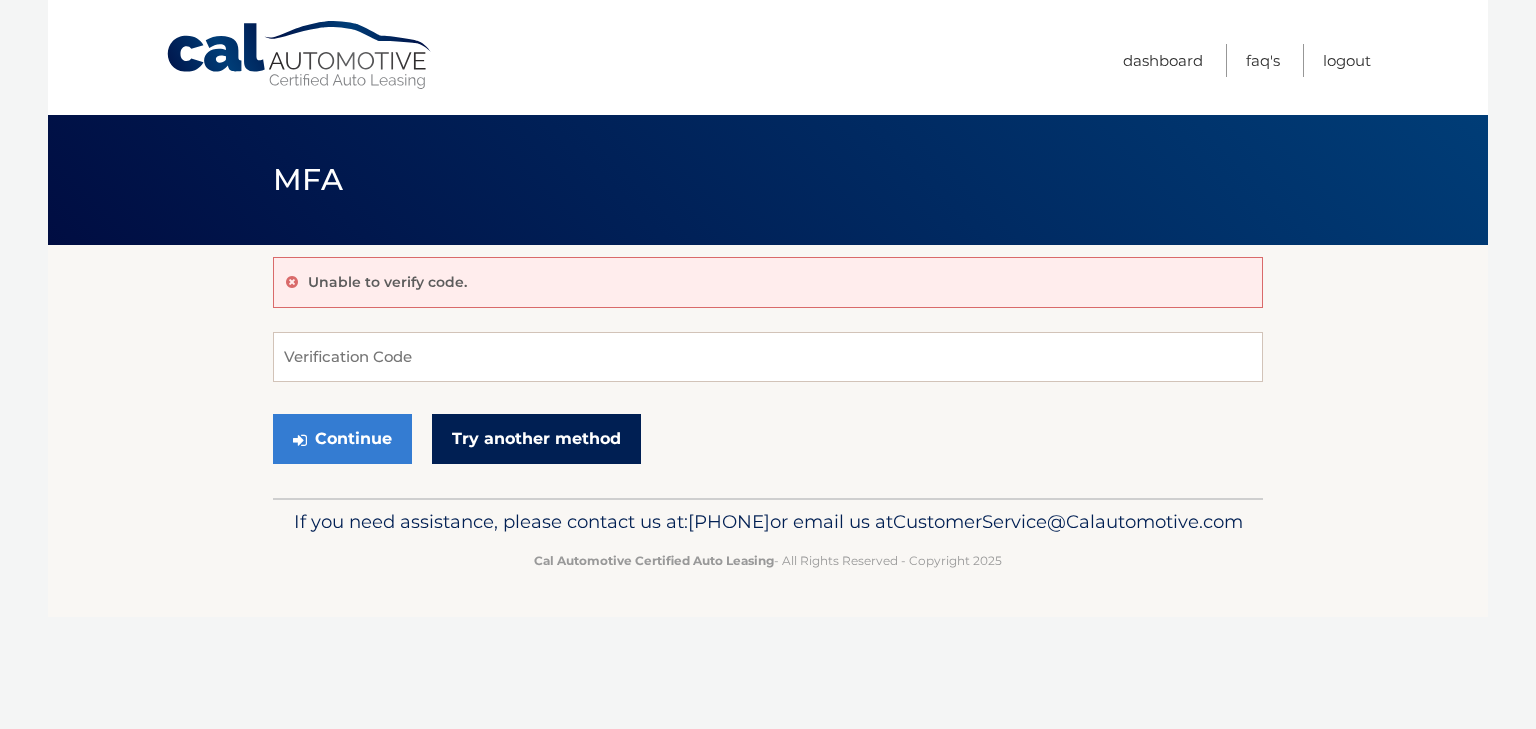click on "Try another method" at bounding box center (536, 439) 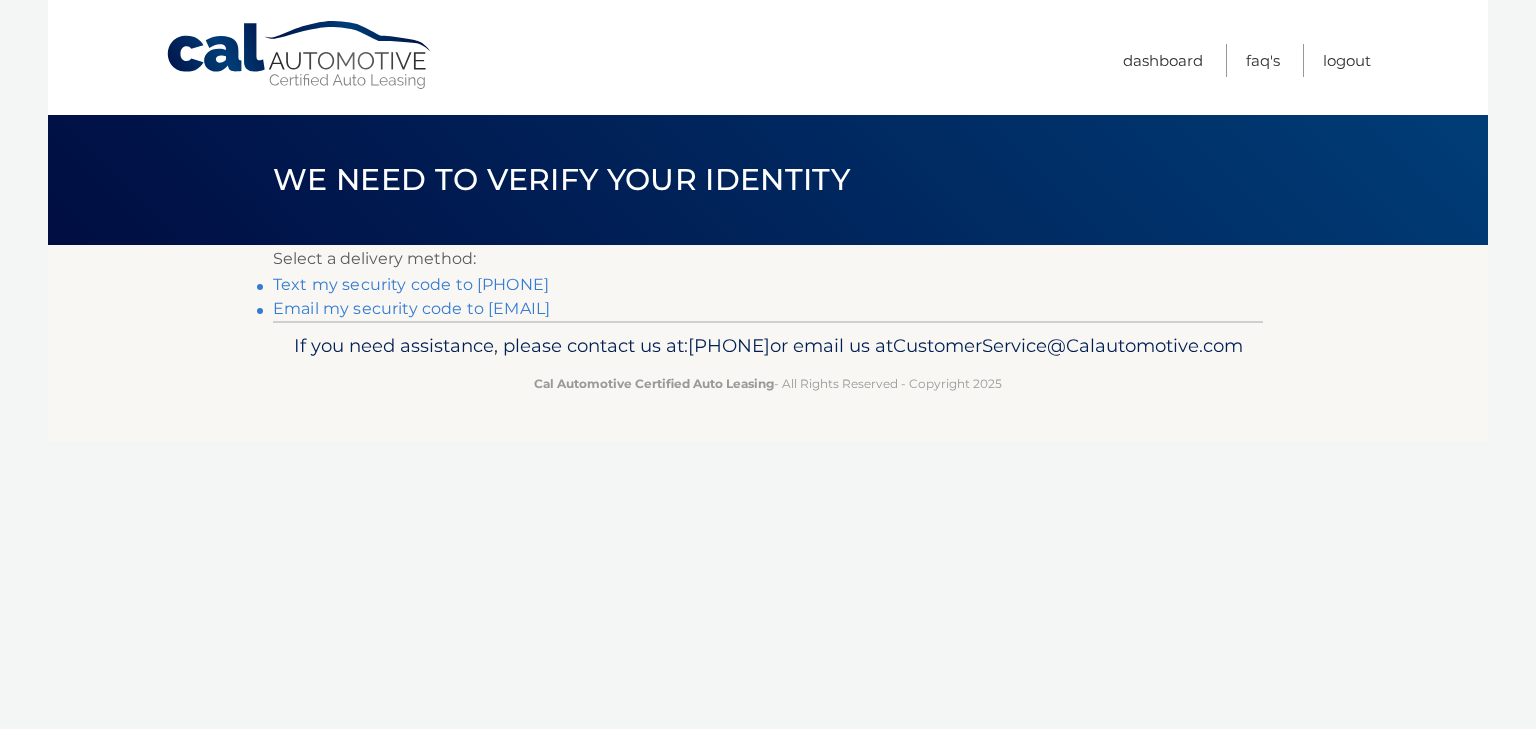scroll, scrollTop: 0, scrollLeft: 0, axis: both 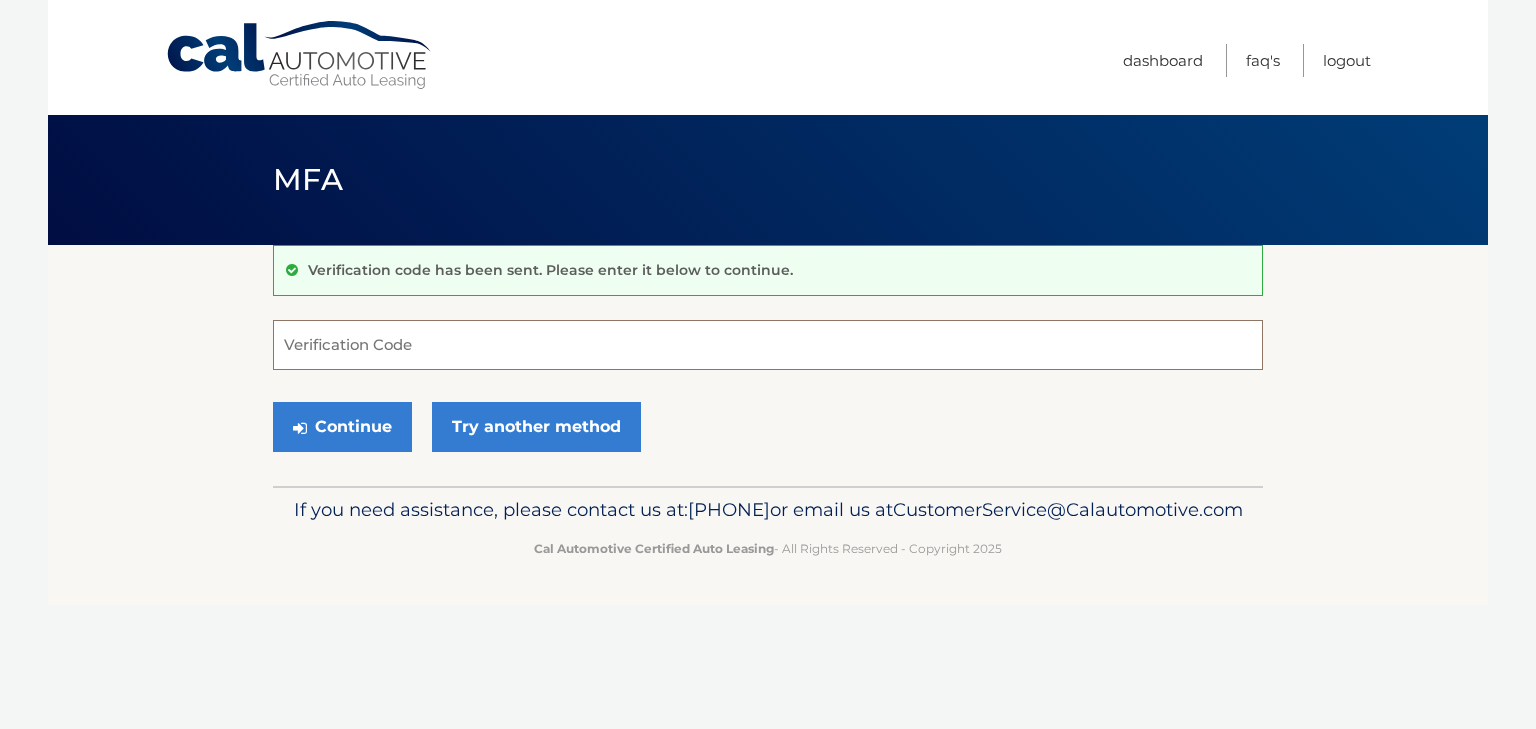 click on "Verification Code" at bounding box center (768, 345) 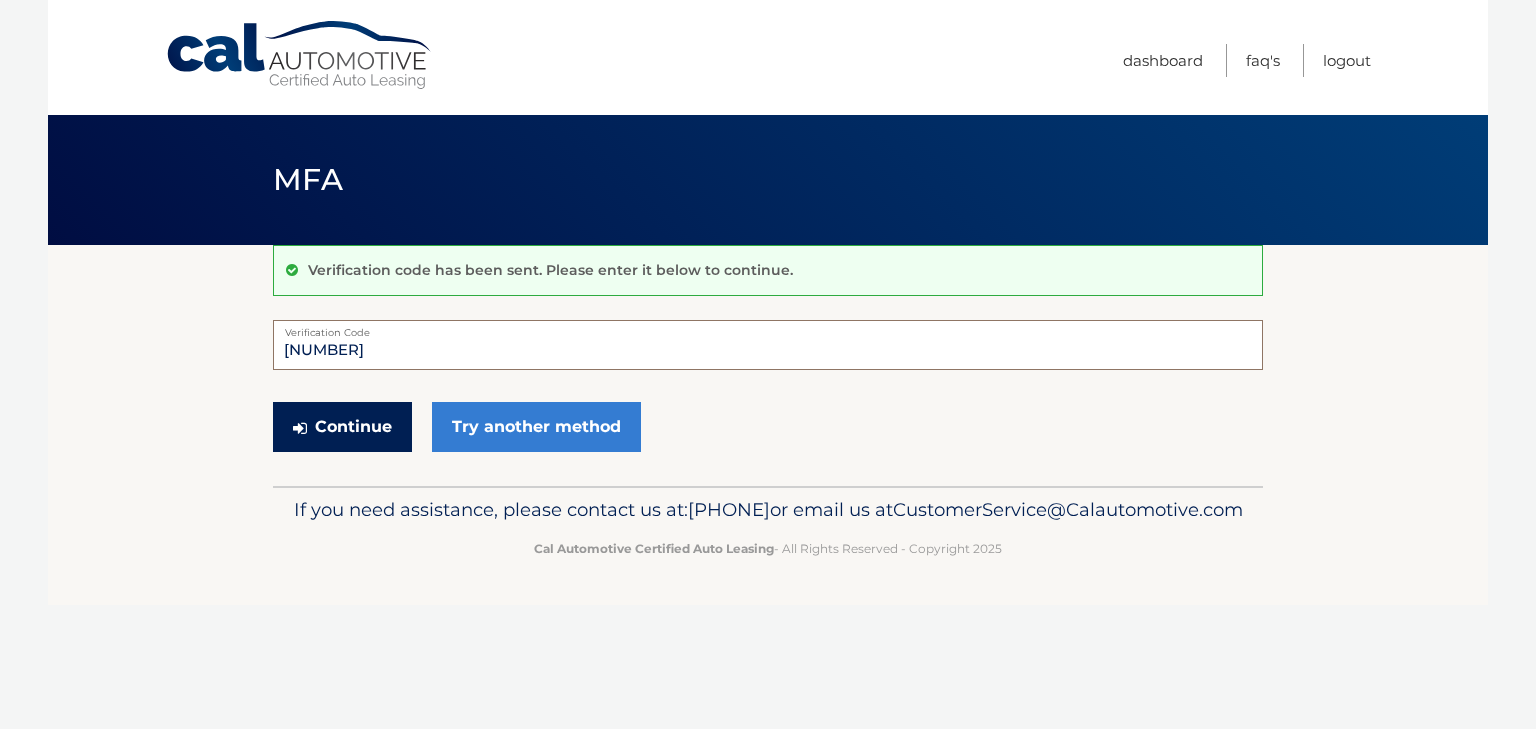 type on "883405" 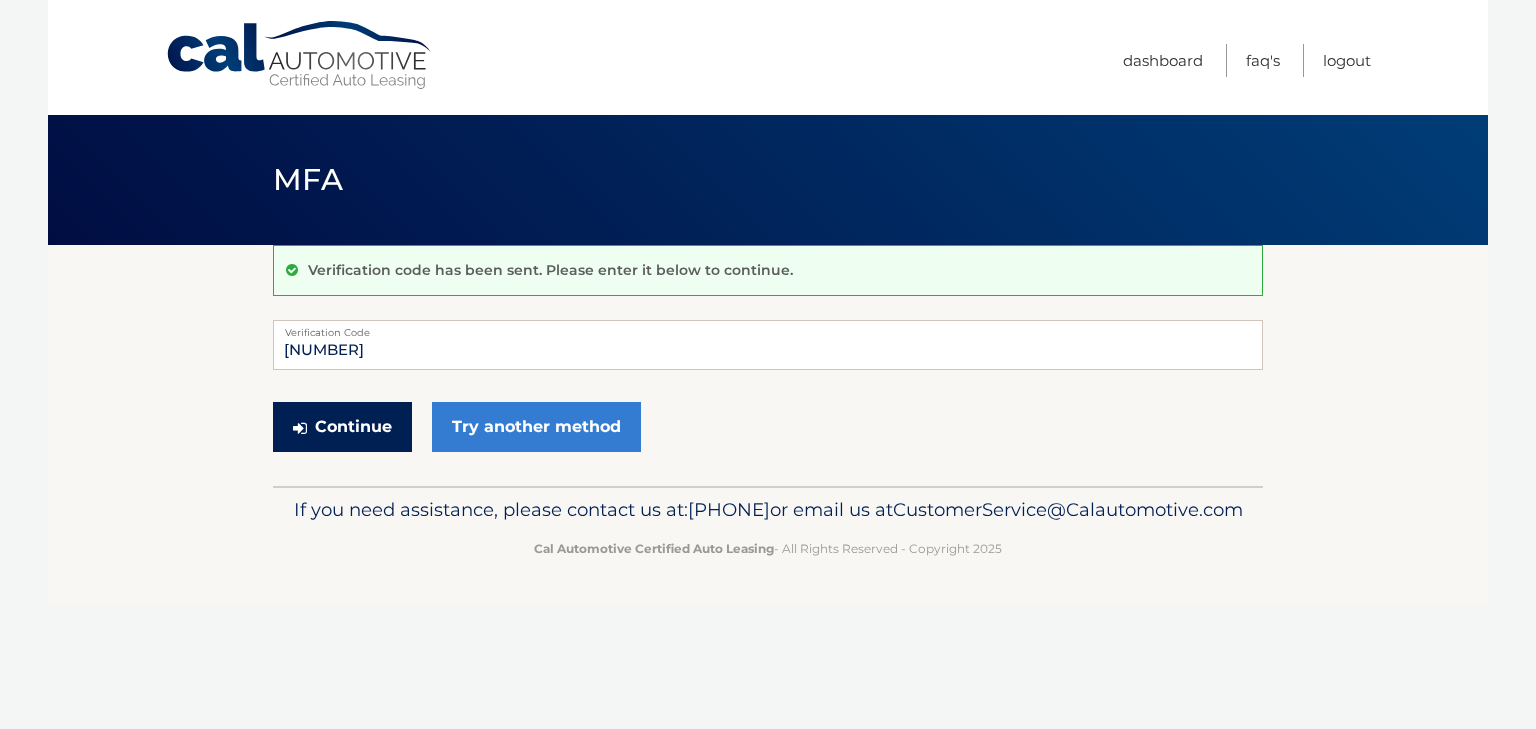click on "Continue" at bounding box center (342, 427) 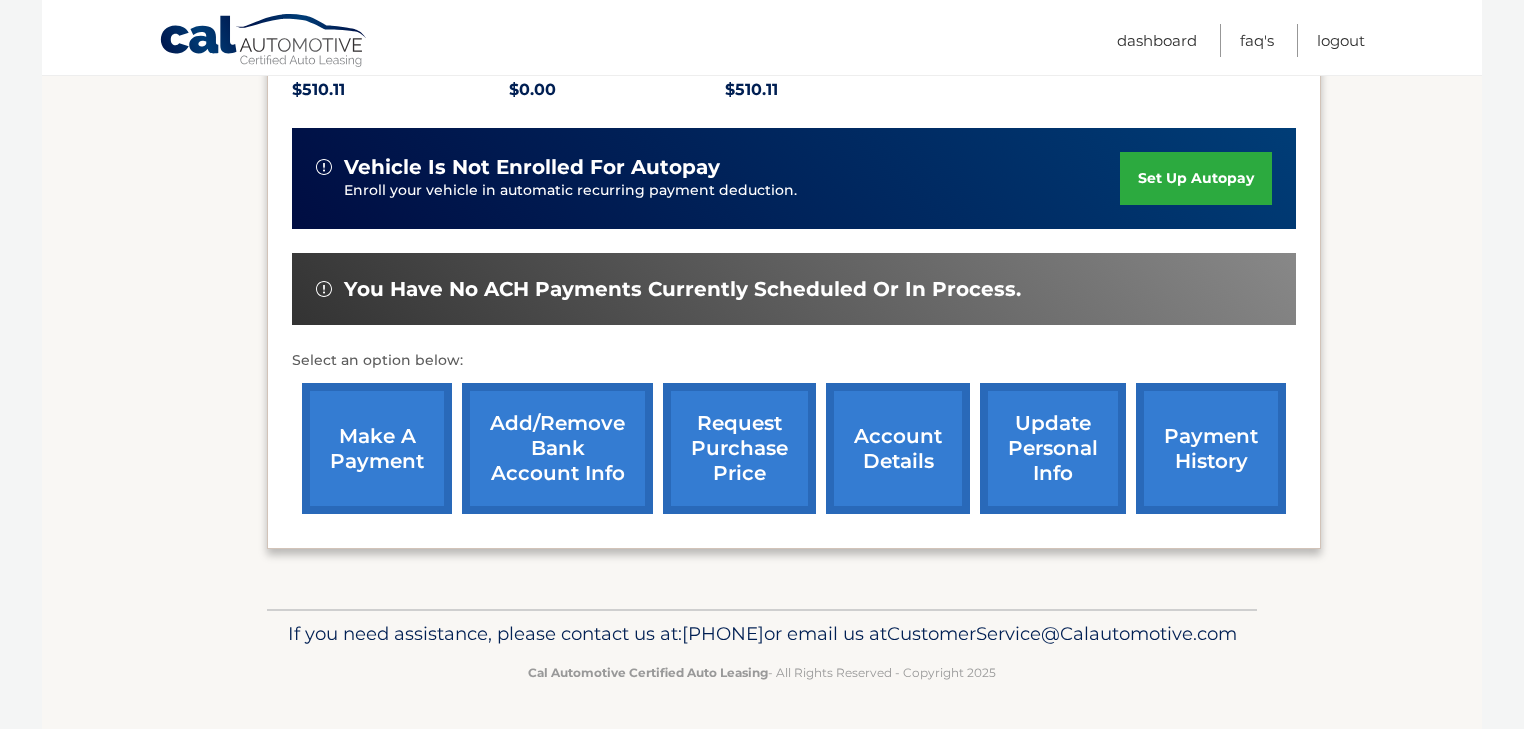 scroll, scrollTop: 480, scrollLeft: 0, axis: vertical 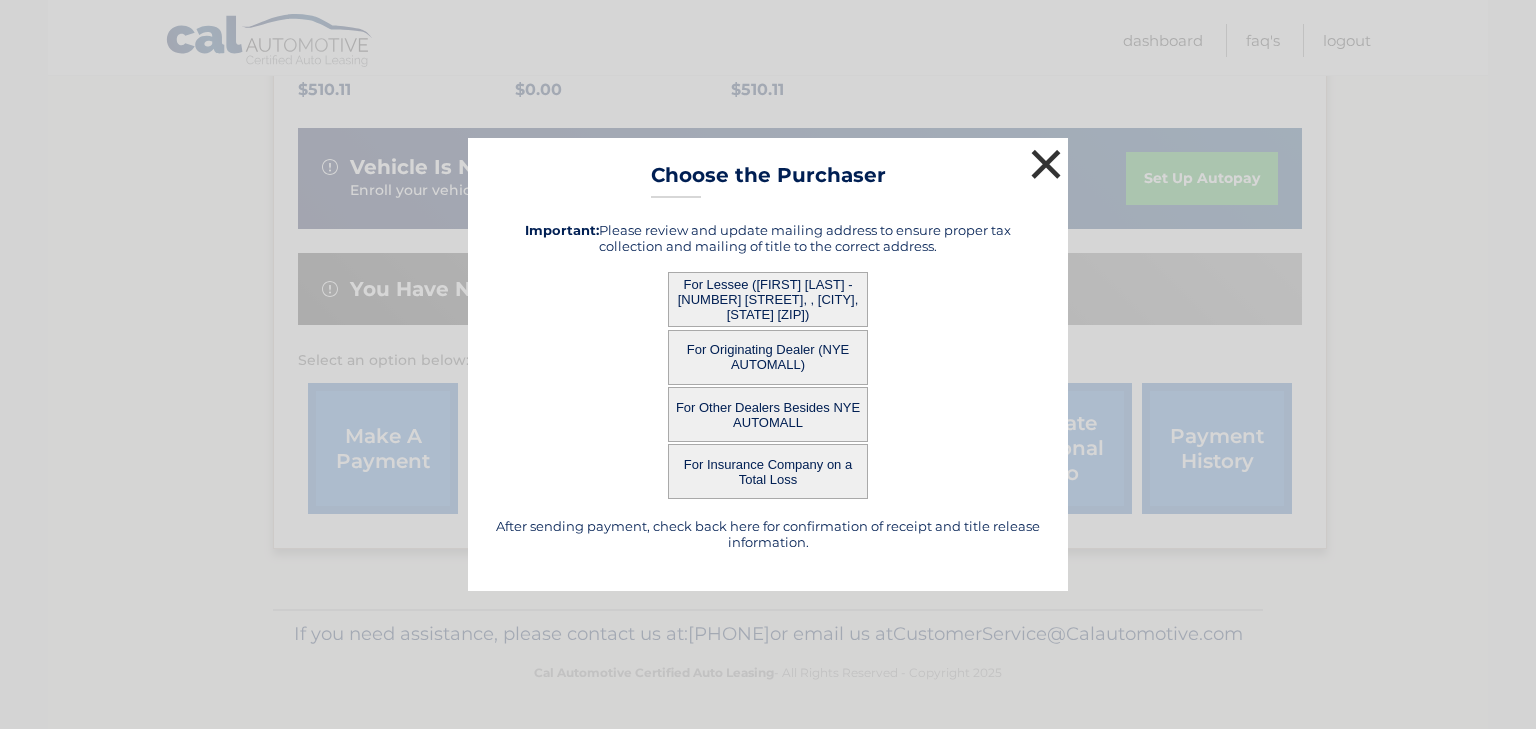 click on "×" at bounding box center [1046, 164] 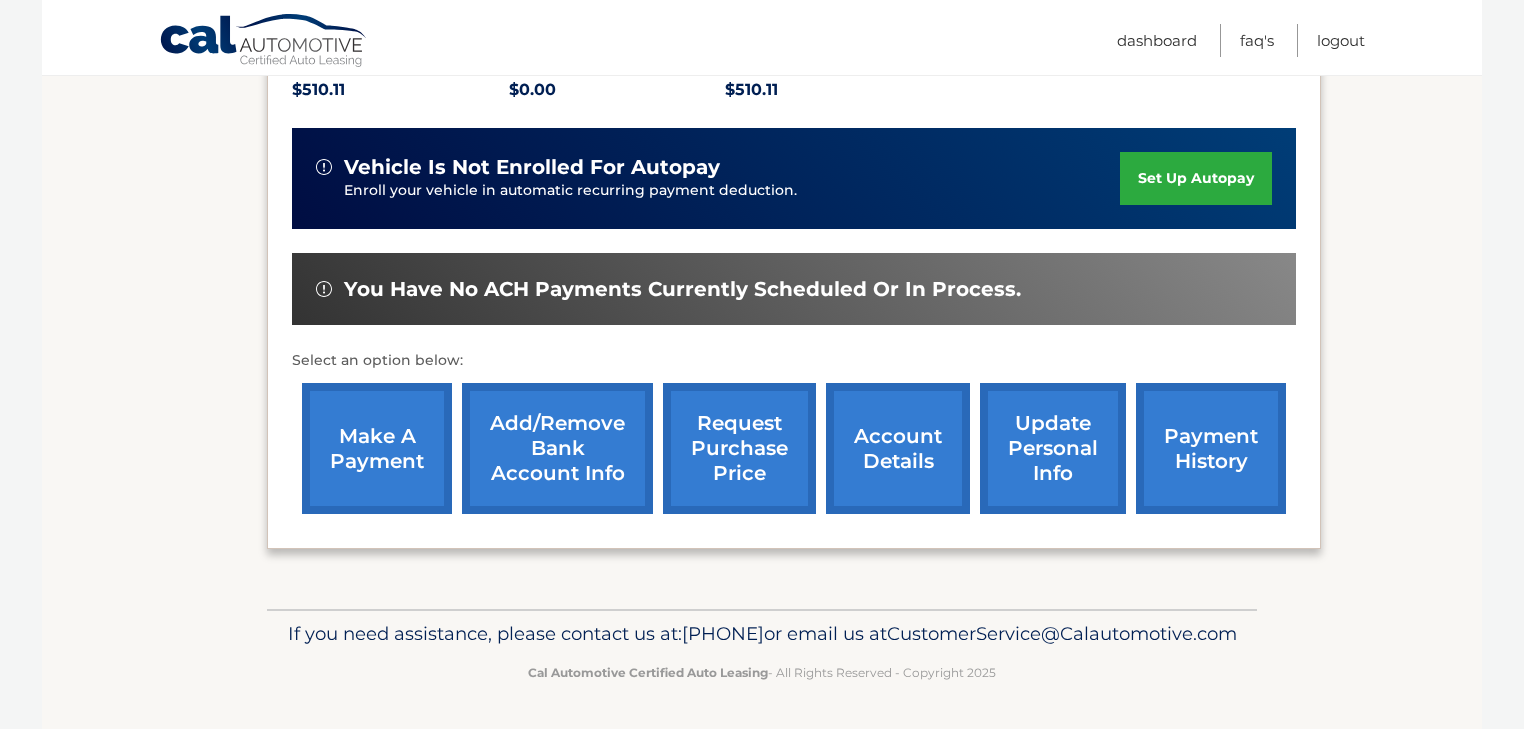click on "account details" at bounding box center [898, 448] 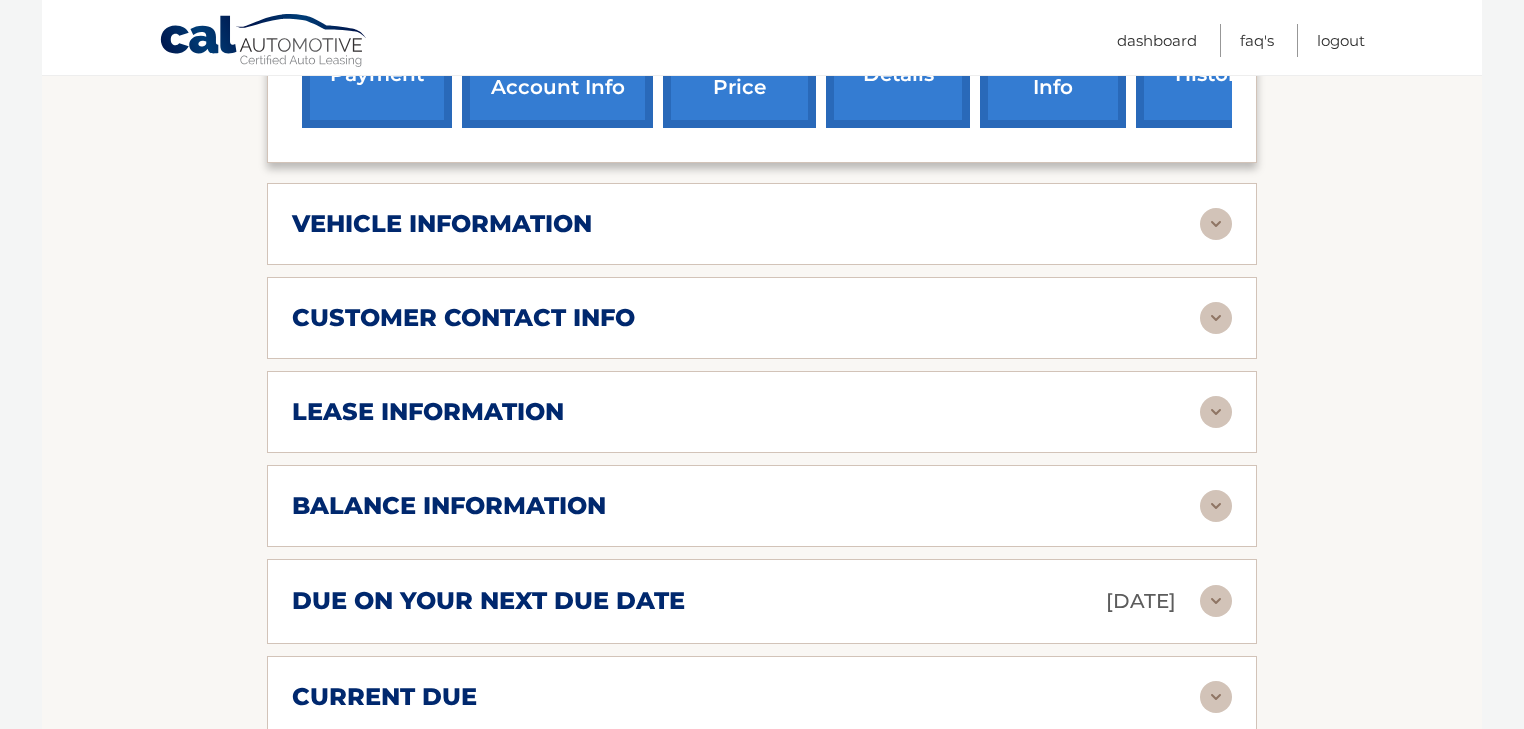 scroll, scrollTop: 880, scrollLeft: 0, axis: vertical 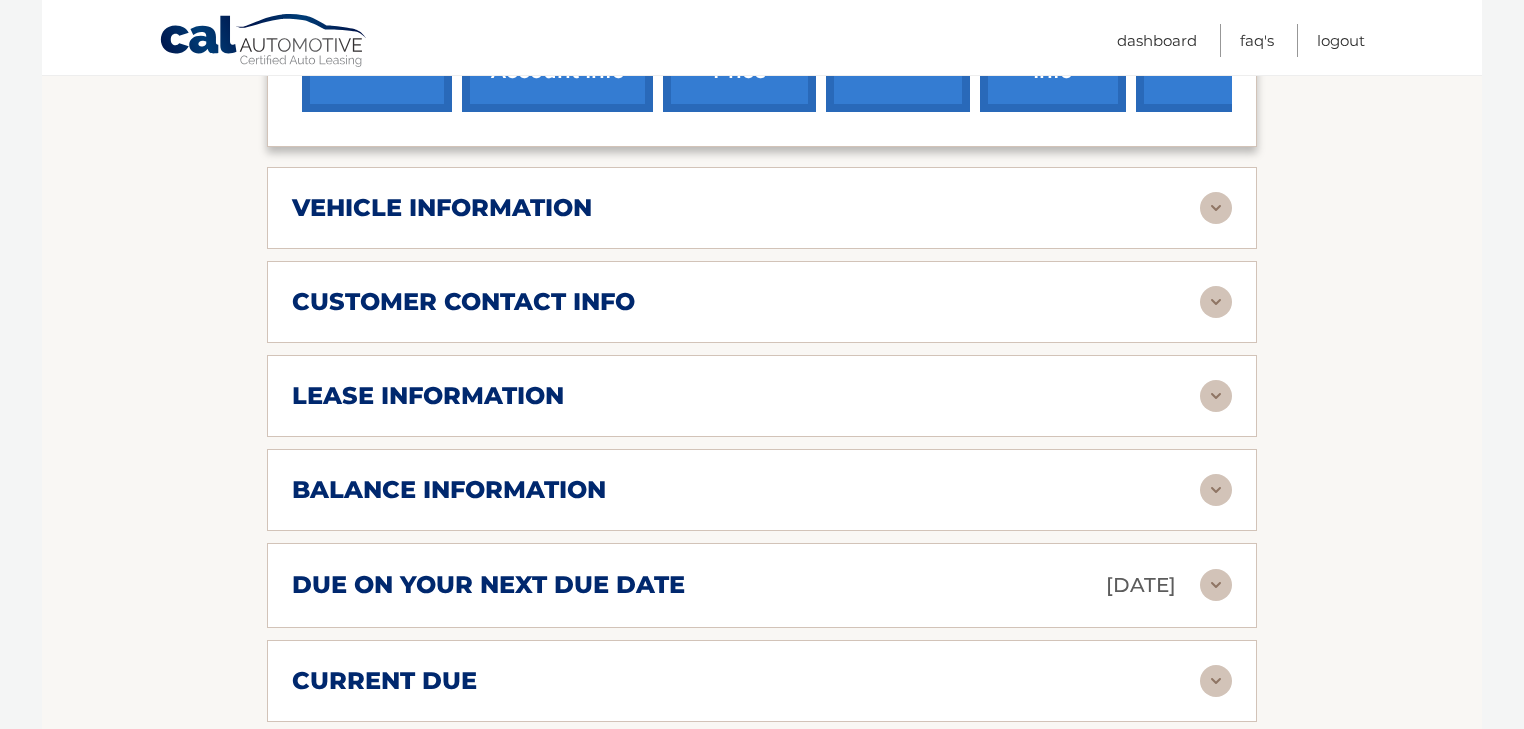 click at bounding box center (1216, 396) 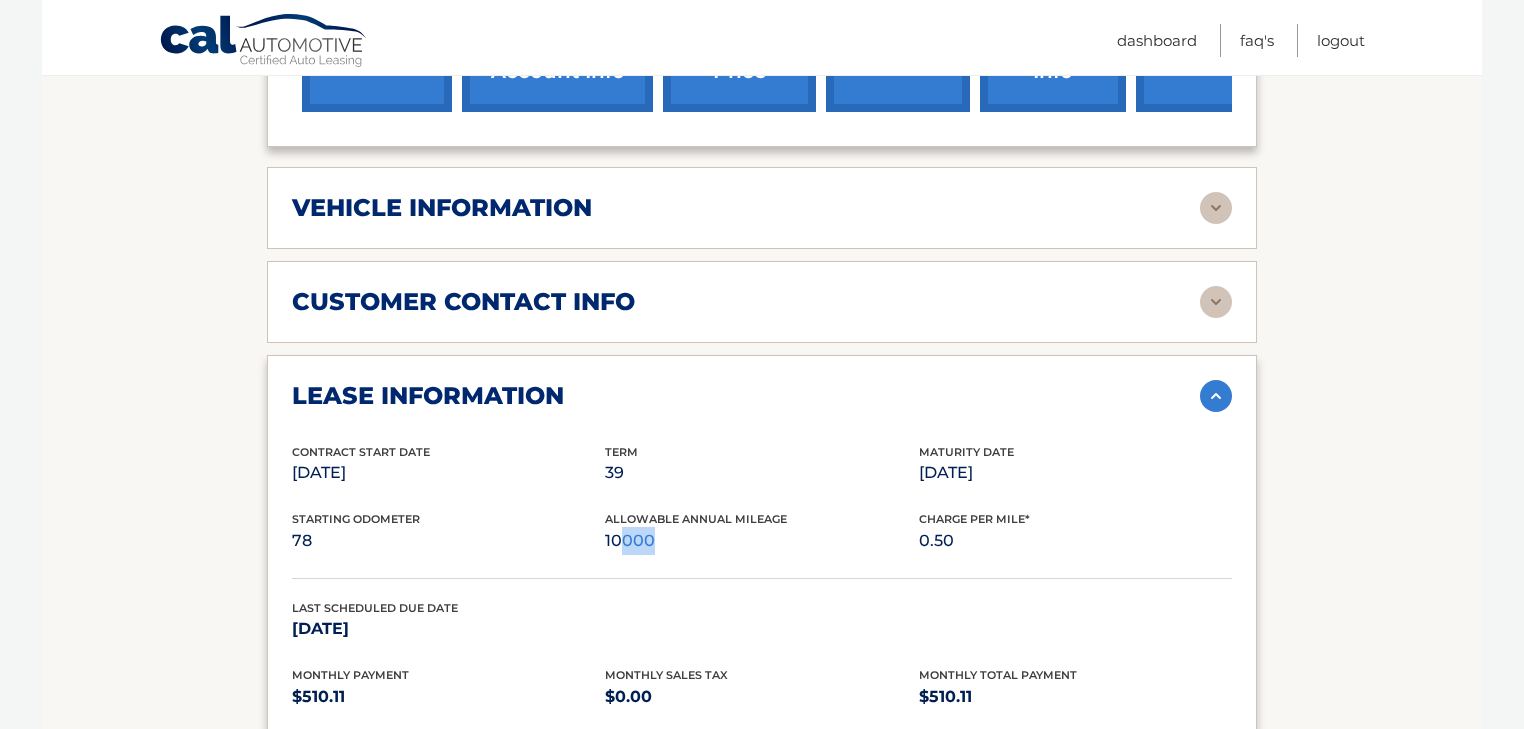 drag, startPoint x: 624, startPoint y: 535, endPoint x: 654, endPoint y: 535, distance: 30 